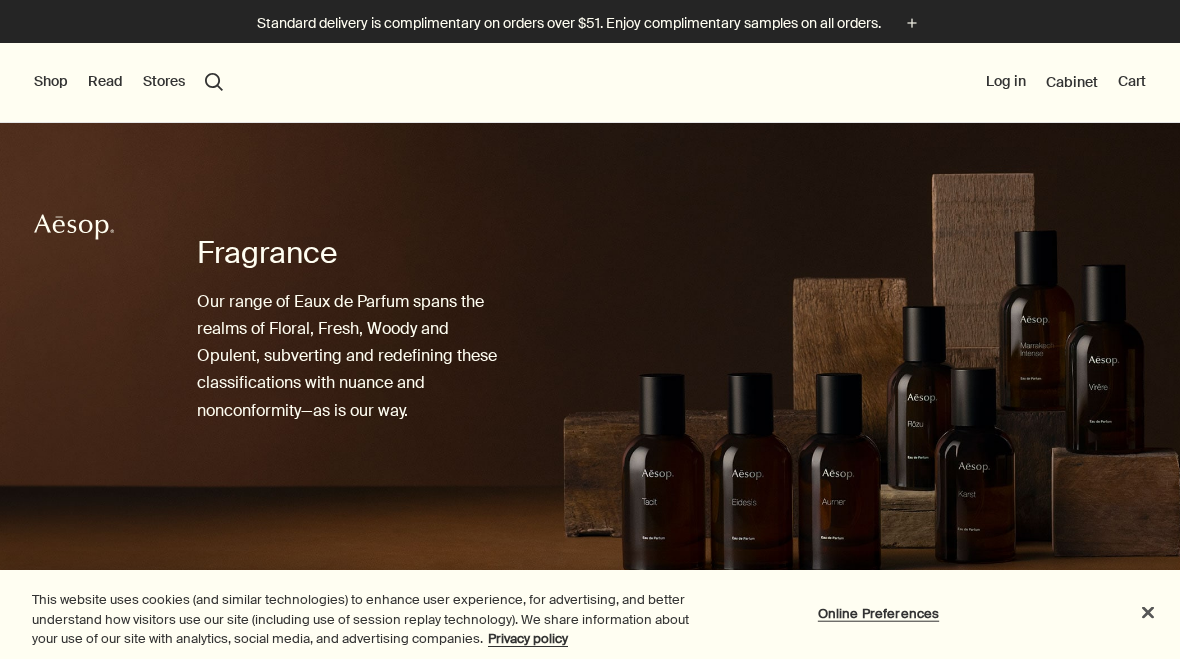 scroll, scrollTop: 0, scrollLeft: 0, axis: both 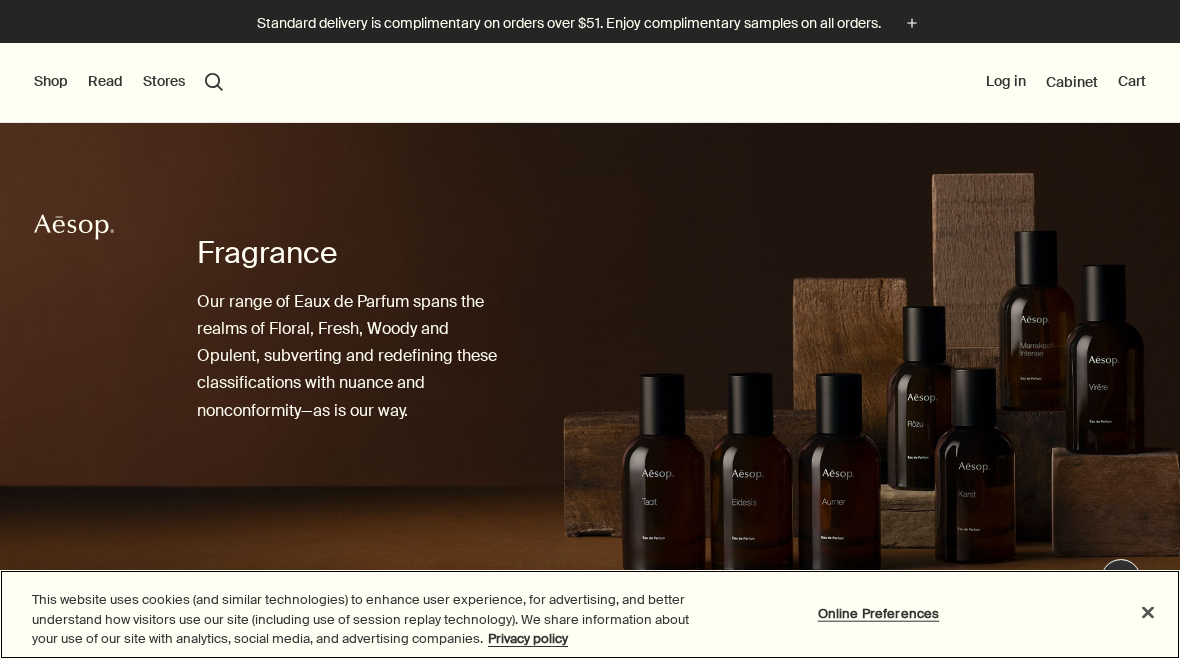 click at bounding box center [1148, 612] 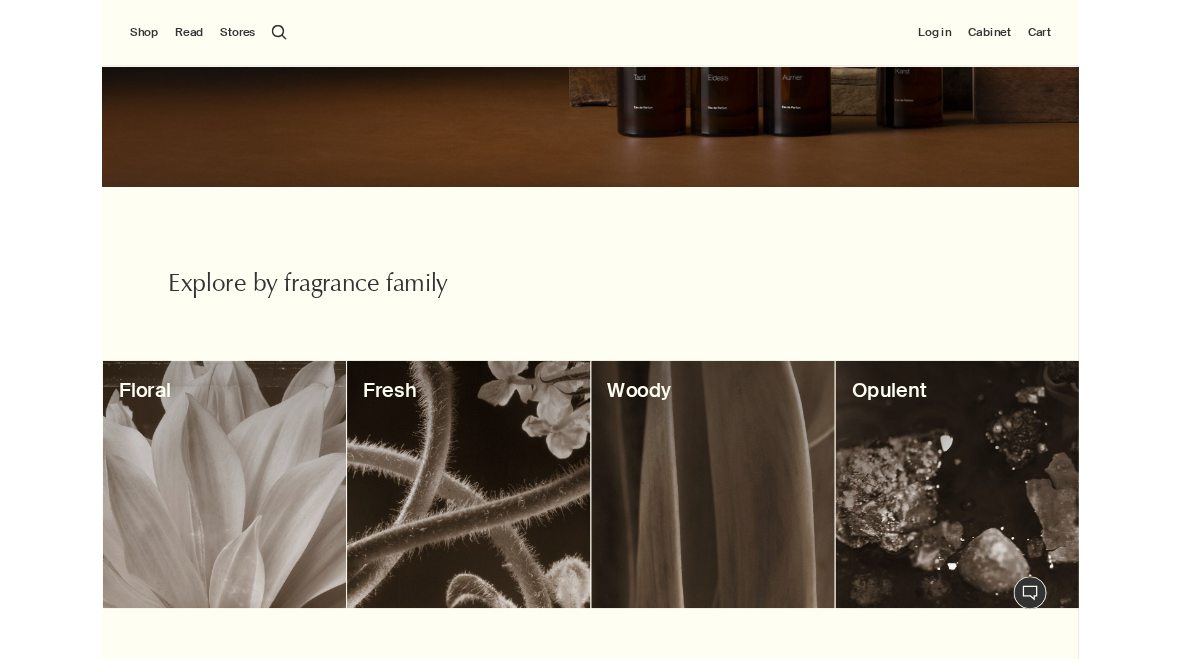 scroll, scrollTop: 405, scrollLeft: 0, axis: vertical 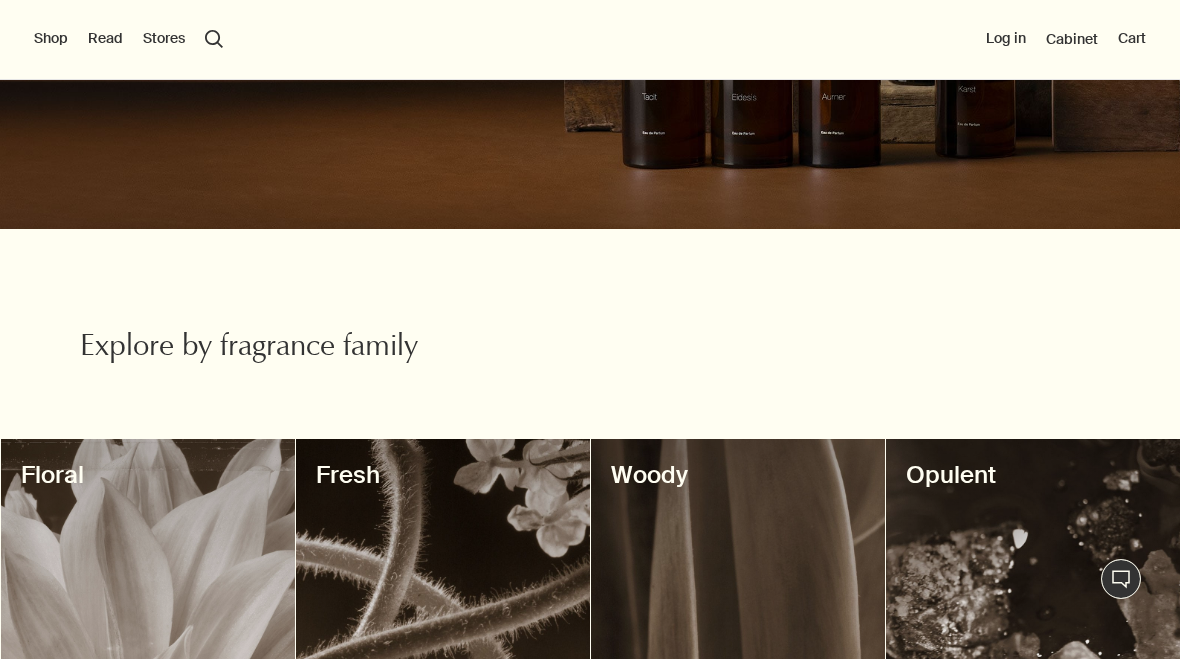 click at bounding box center [738, 588] 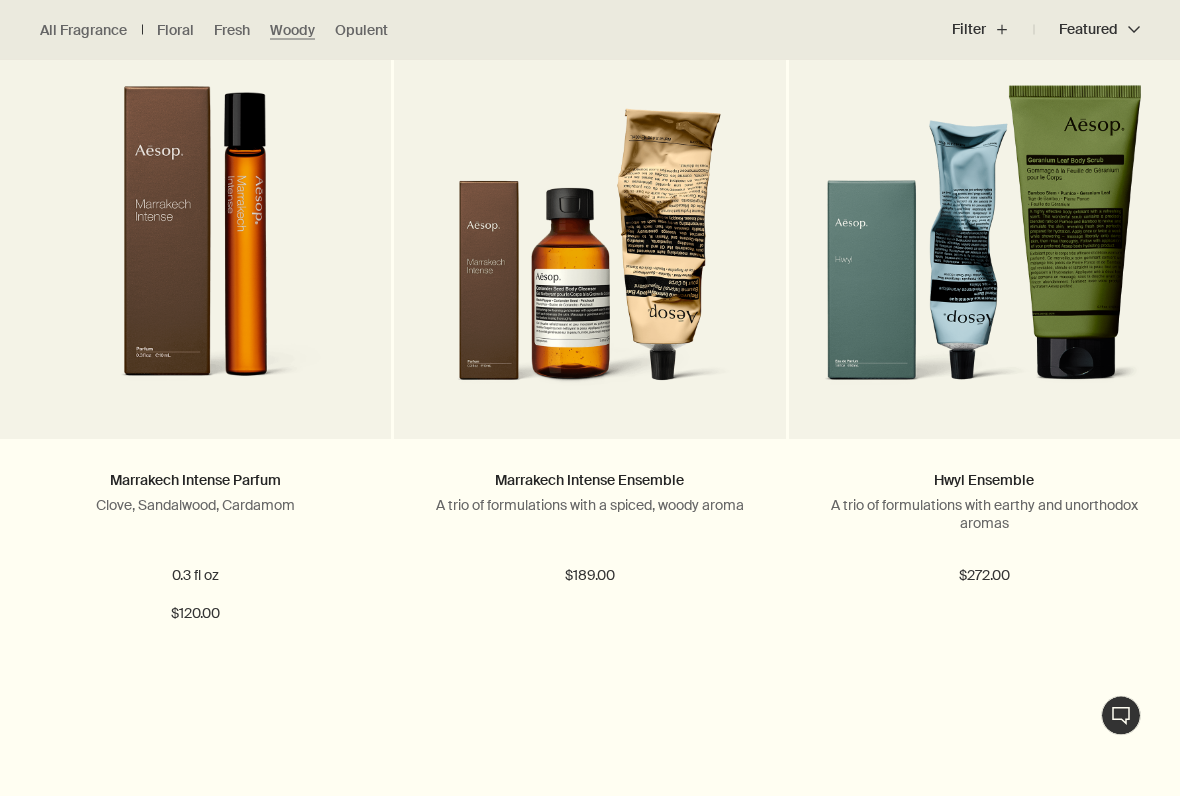 scroll, scrollTop: 1375, scrollLeft: 0, axis: vertical 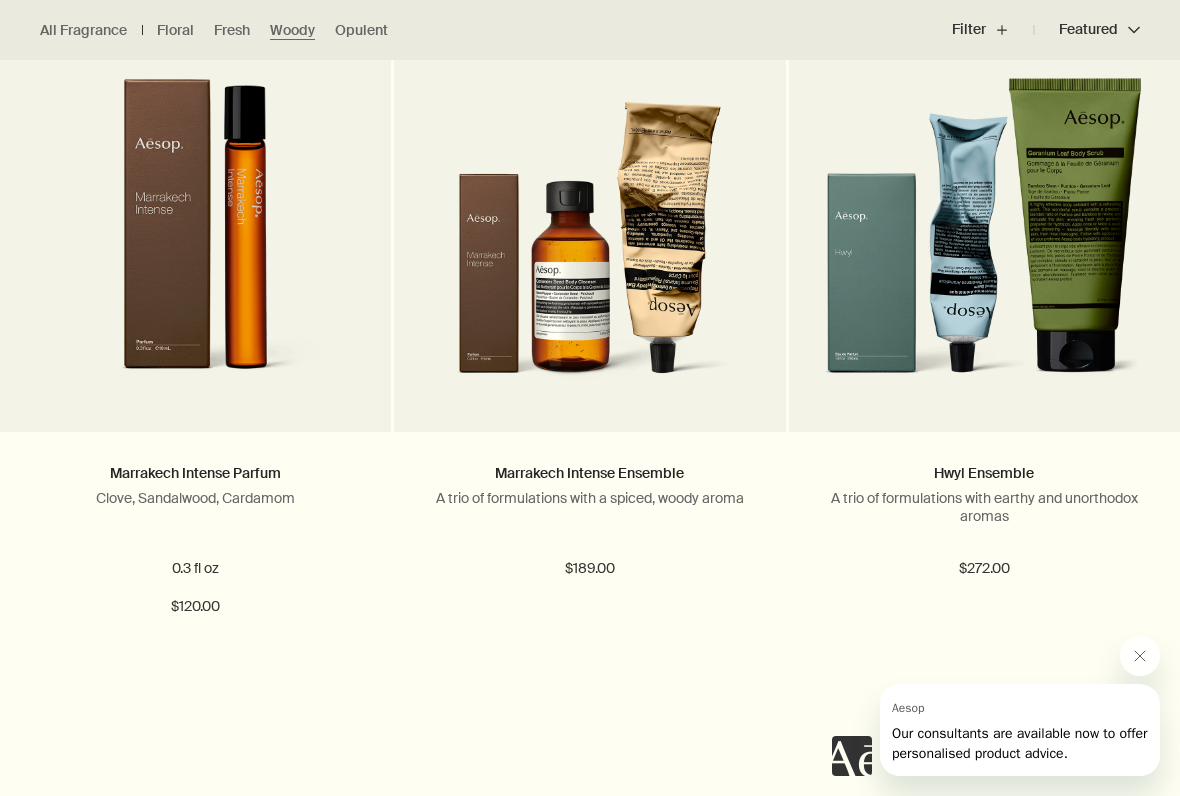 click on "A trio of formulations with earthy and unorthodox aromas" at bounding box center [984, 507] 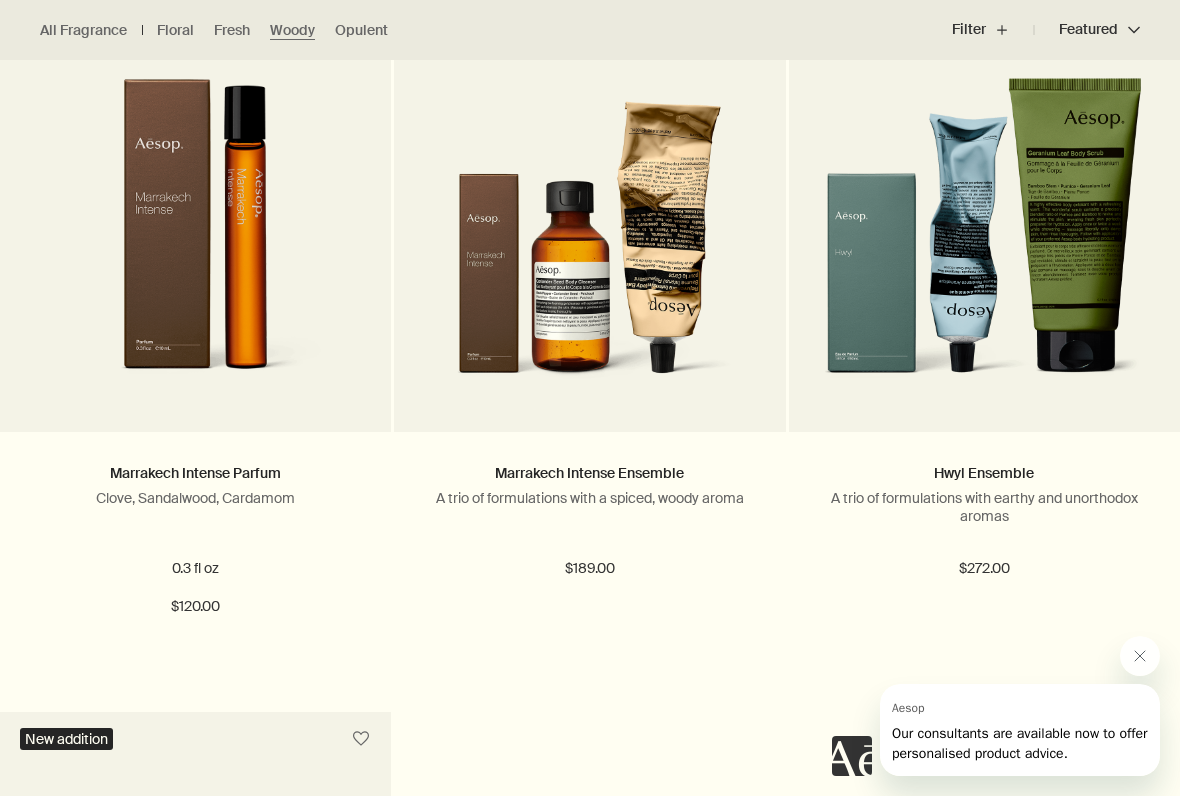 click at bounding box center (984, 220) 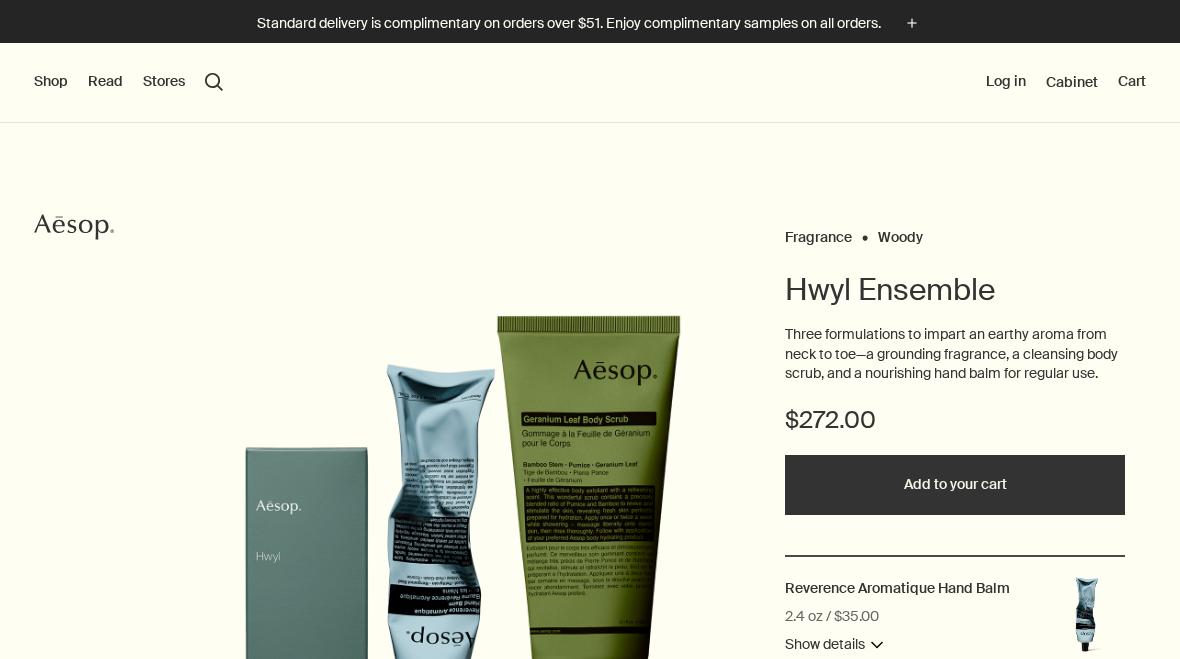 scroll, scrollTop: 0, scrollLeft: 0, axis: both 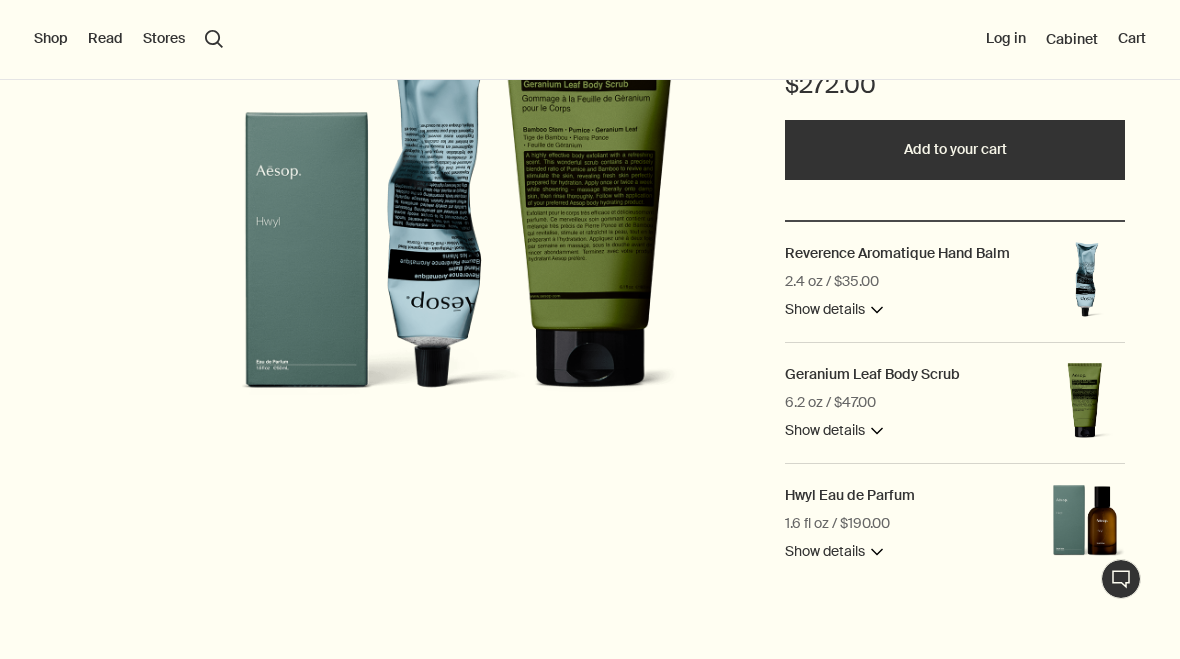 click on "Show details downArrow" at bounding box center (834, 310) 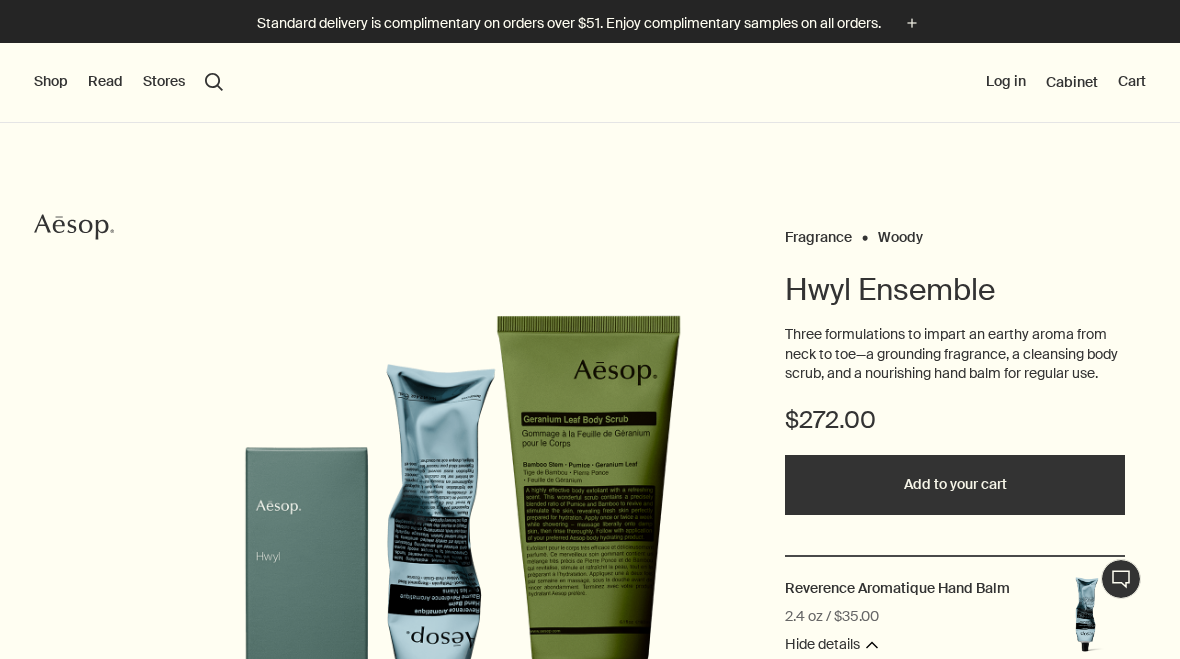 scroll, scrollTop: -7, scrollLeft: 0, axis: vertical 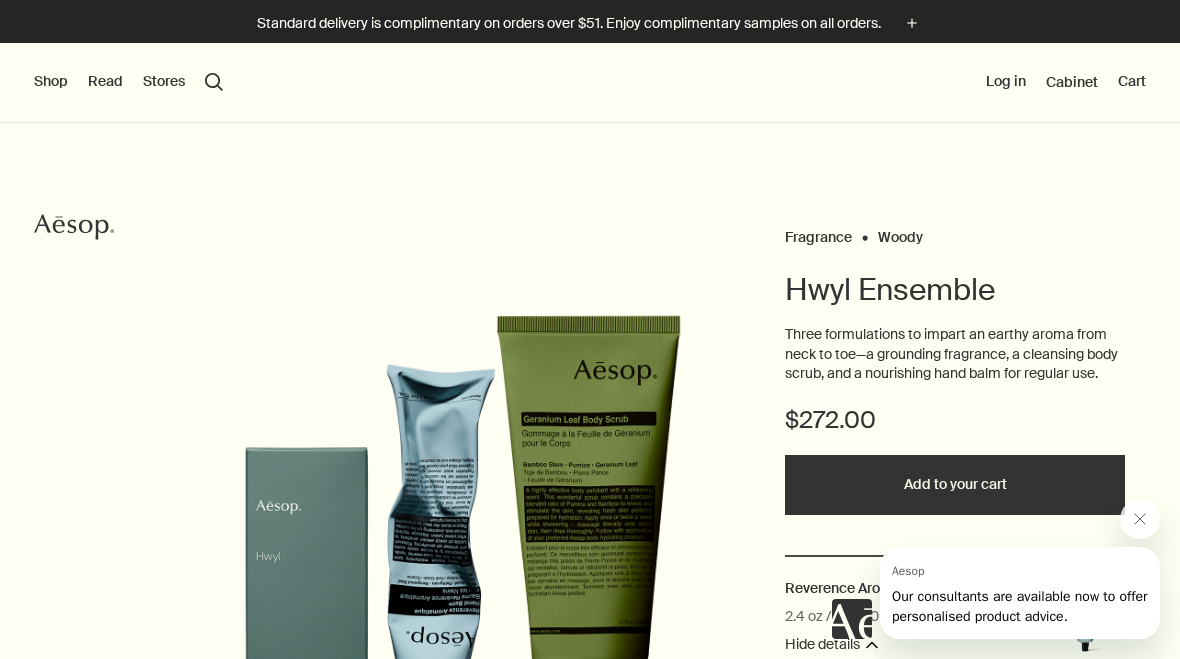 click at bounding box center (462, 513) 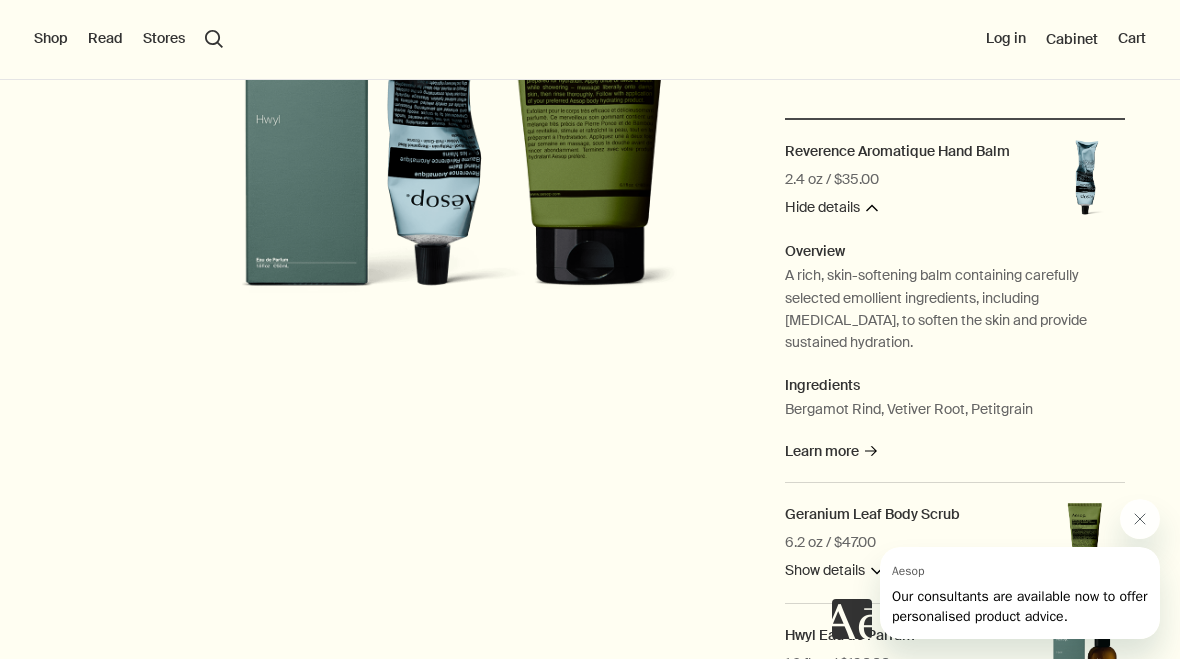 scroll, scrollTop: 447, scrollLeft: 0, axis: vertical 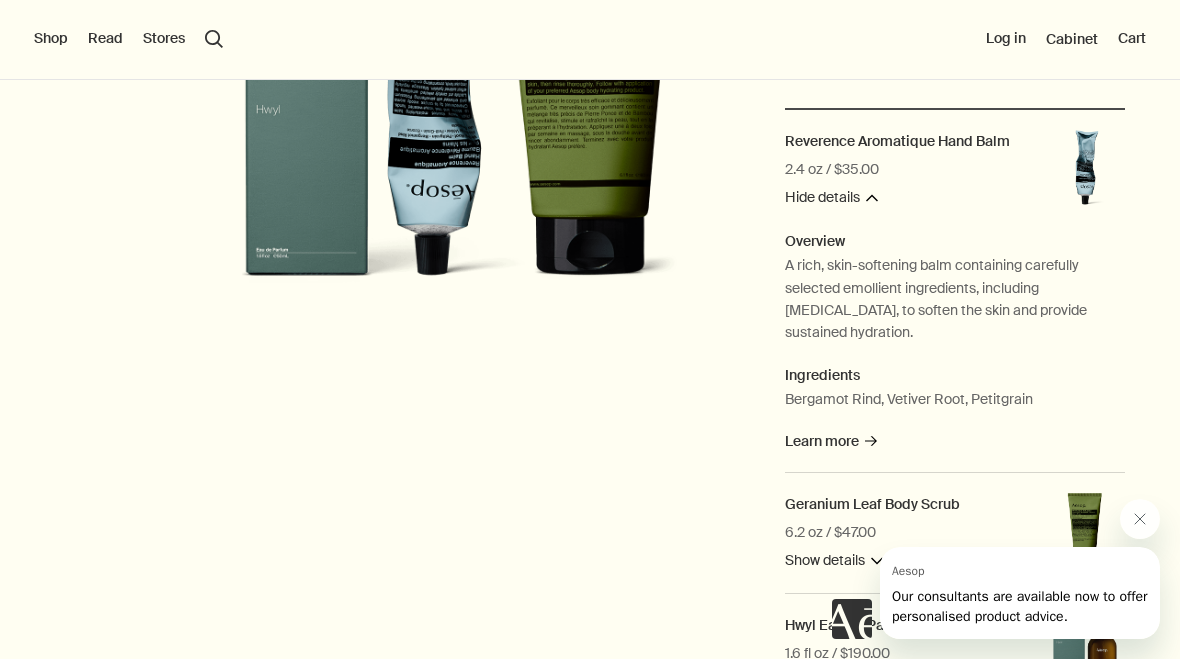 click at bounding box center [1140, 519] 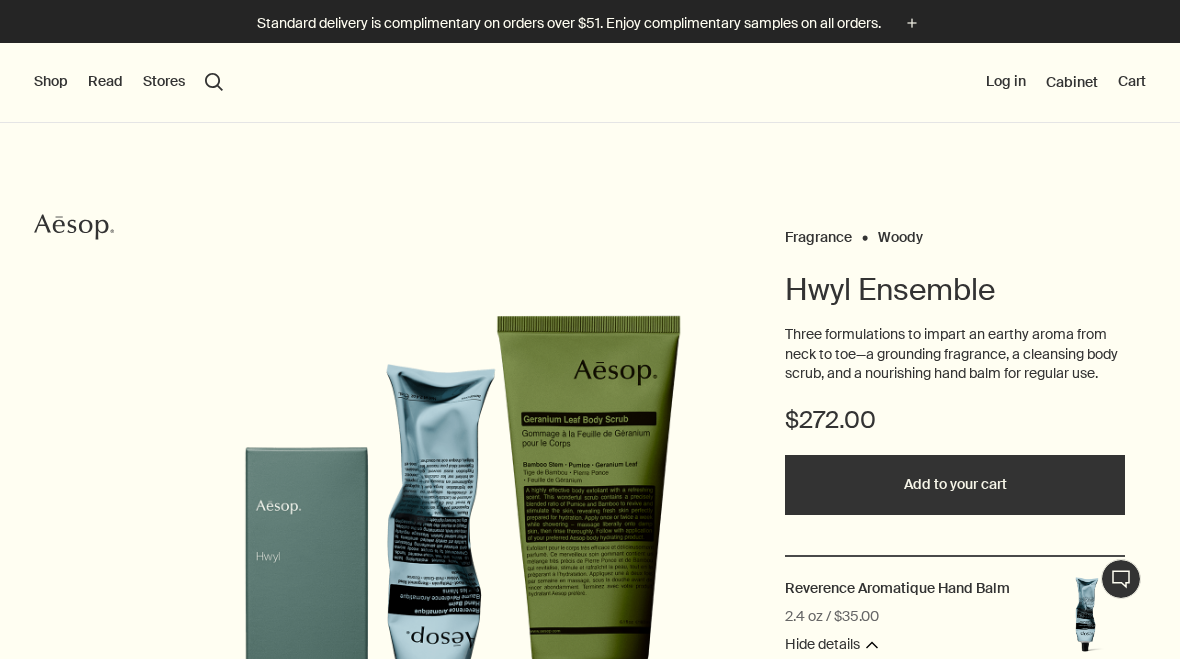 scroll, scrollTop: 0, scrollLeft: 0, axis: both 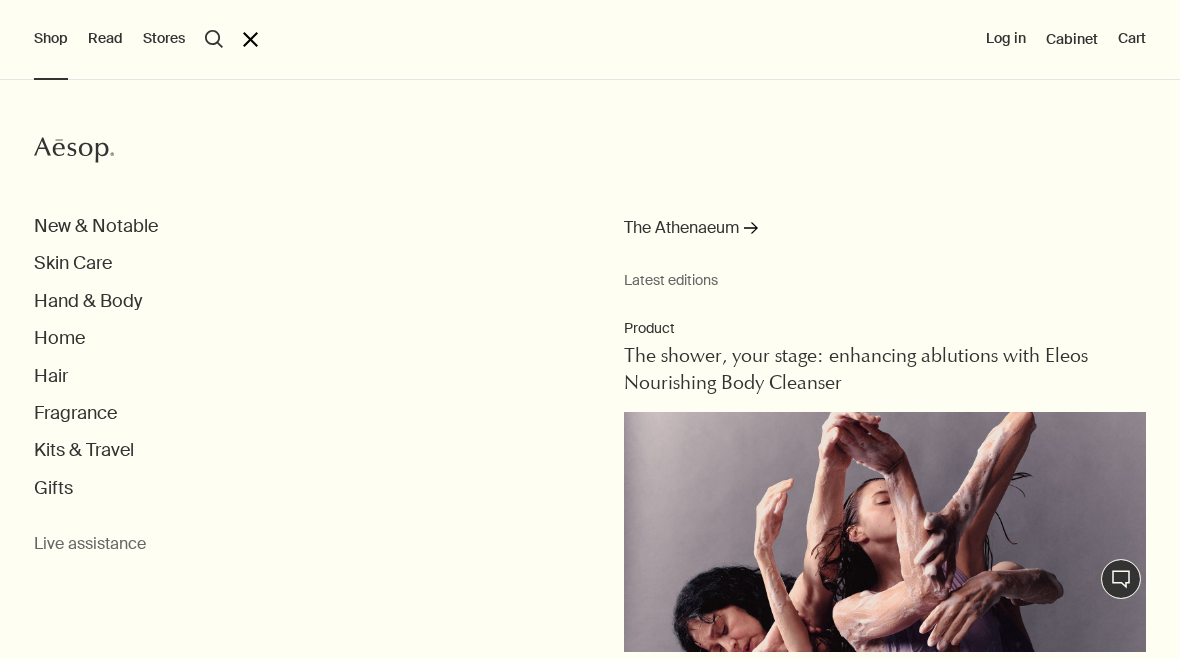 click on "Hand & Body" at bounding box center (88, 301) 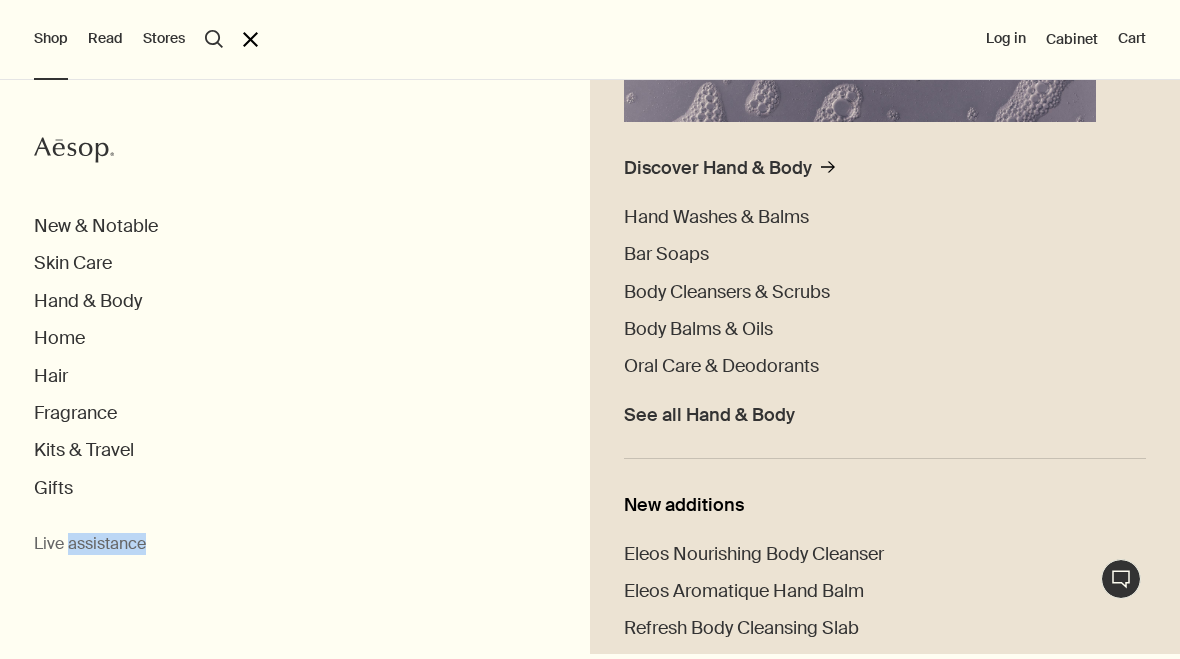 scroll, scrollTop: 459, scrollLeft: 0, axis: vertical 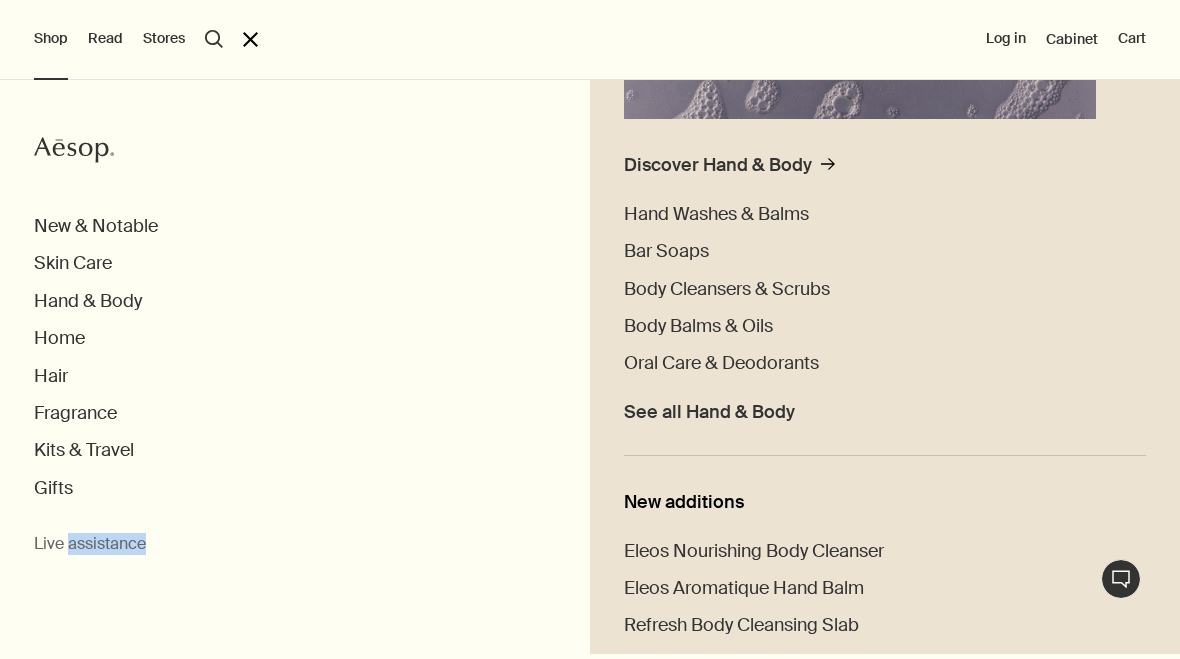 click on "Hand Washes & Balms" at bounding box center [716, 214] 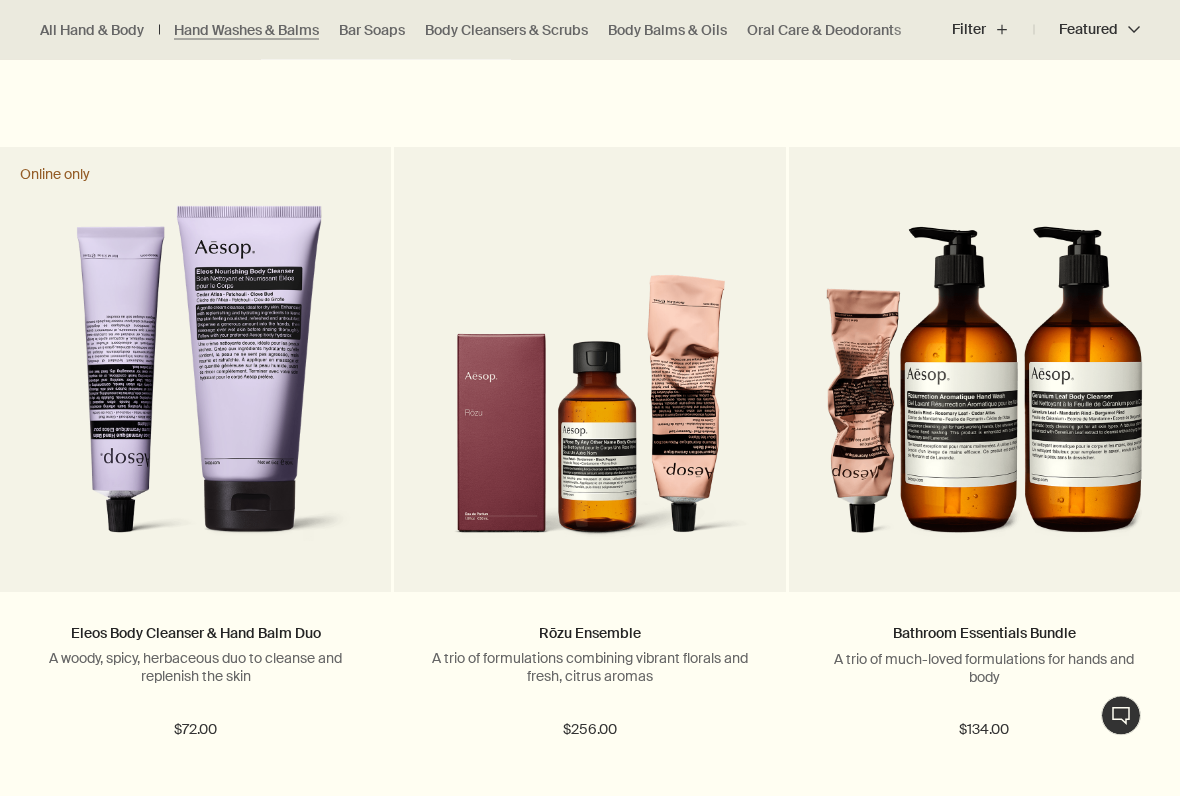 scroll, scrollTop: 2662, scrollLeft: 0, axis: vertical 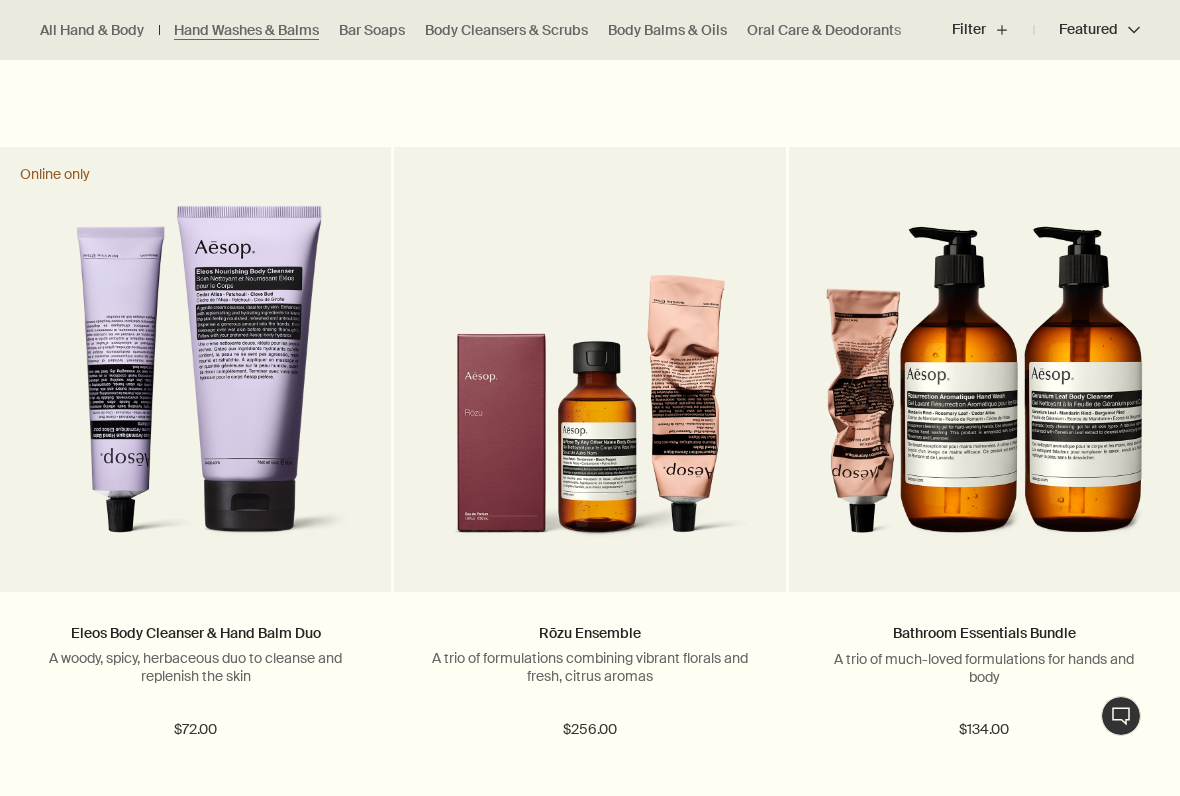 click on "A trio of formulations combining vibrant florals and fresh, citrus aromas" at bounding box center (589, 667) 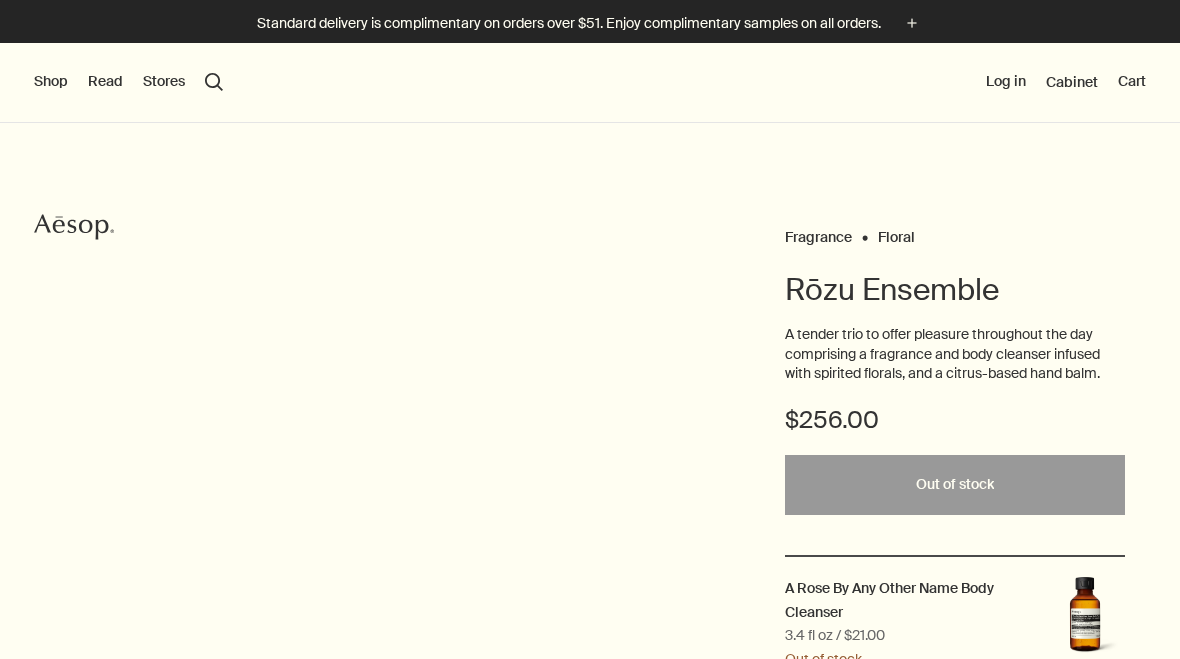 scroll, scrollTop: 0, scrollLeft: 0, axis: both 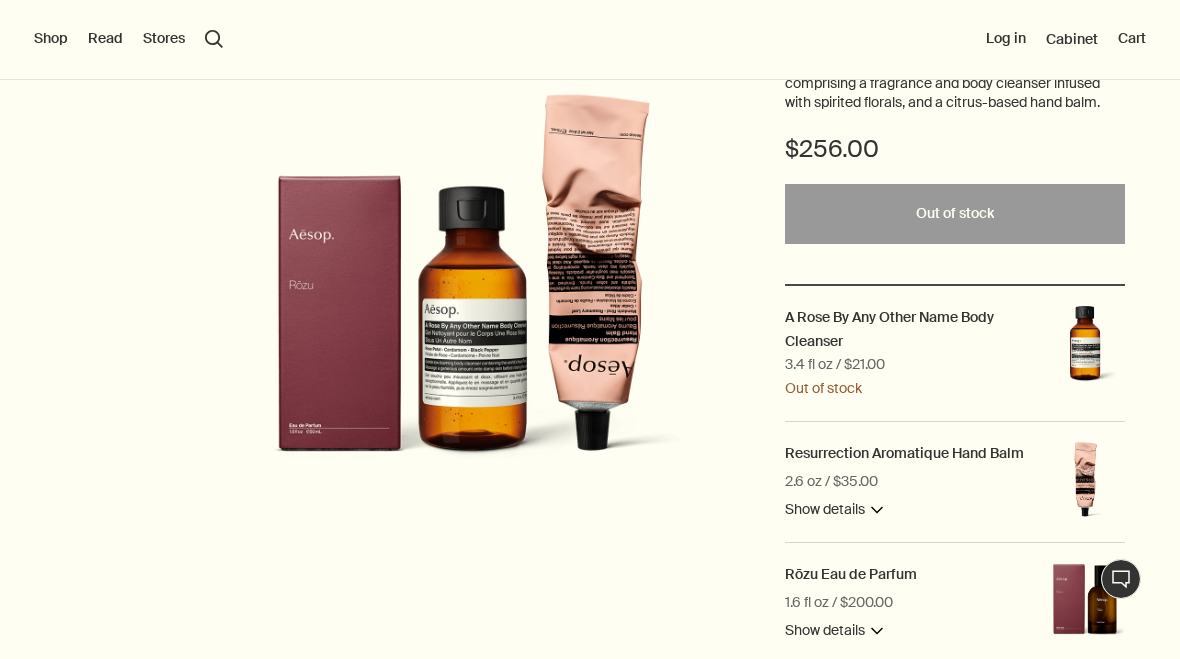 click on "A Rose By Any Other Name Body Cleanser" at bounding box center [889, 329] 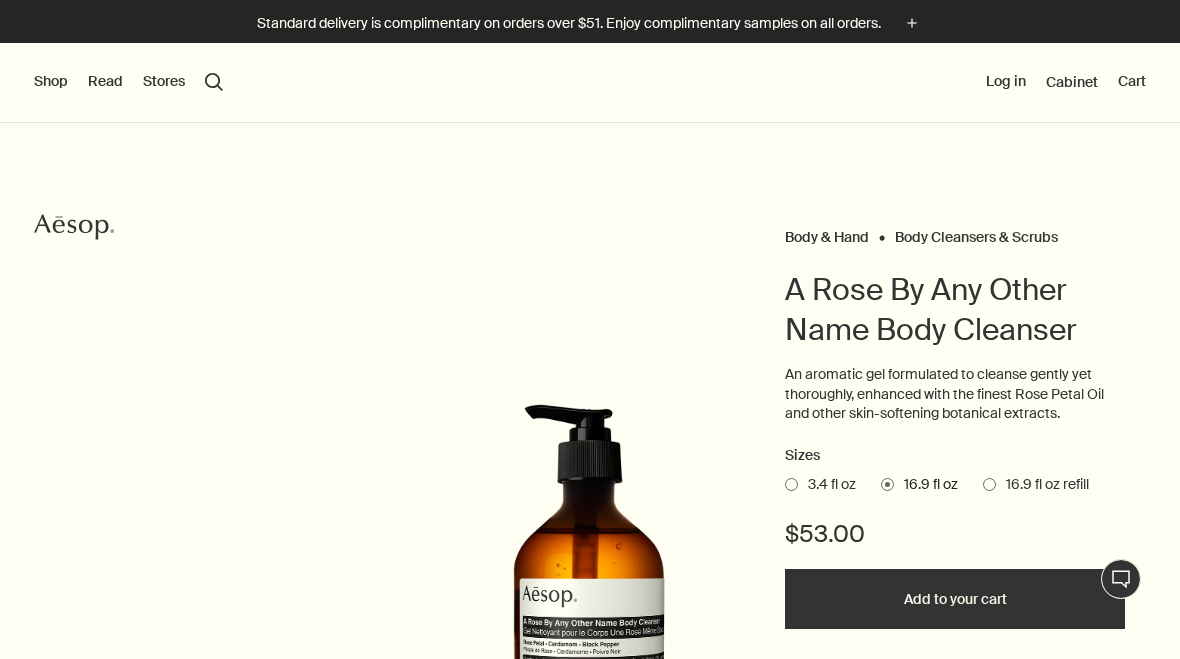 select on "B500BT12RF" 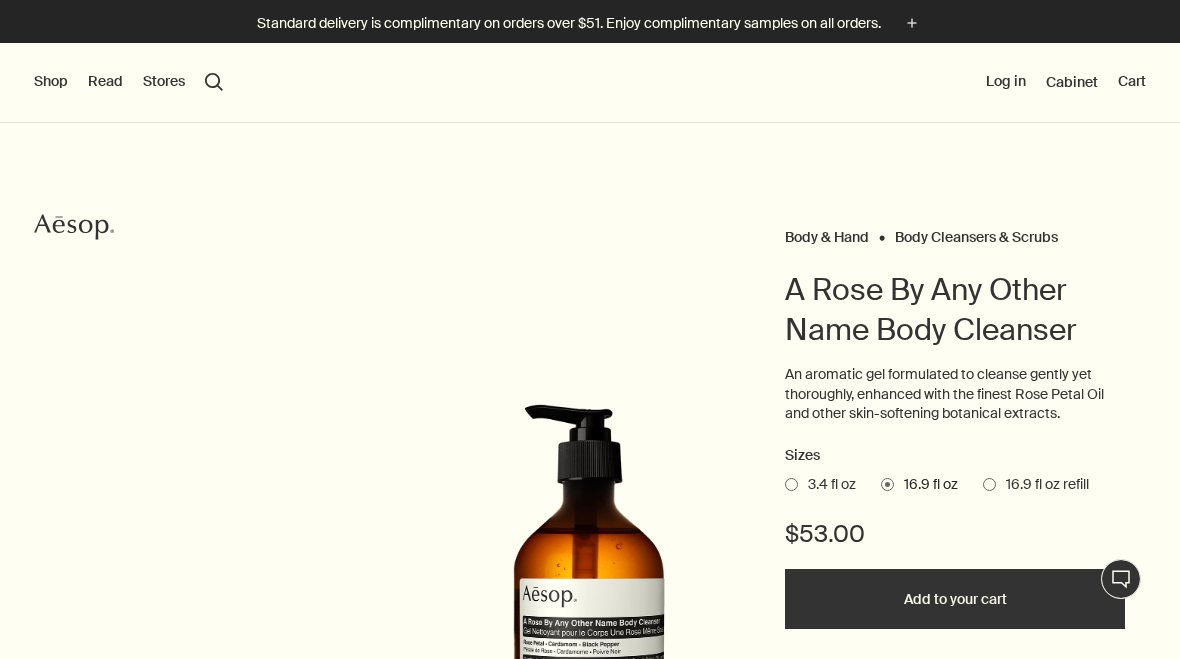 scroll, scrollTop: 0, scrollLeft: 0, axis: both 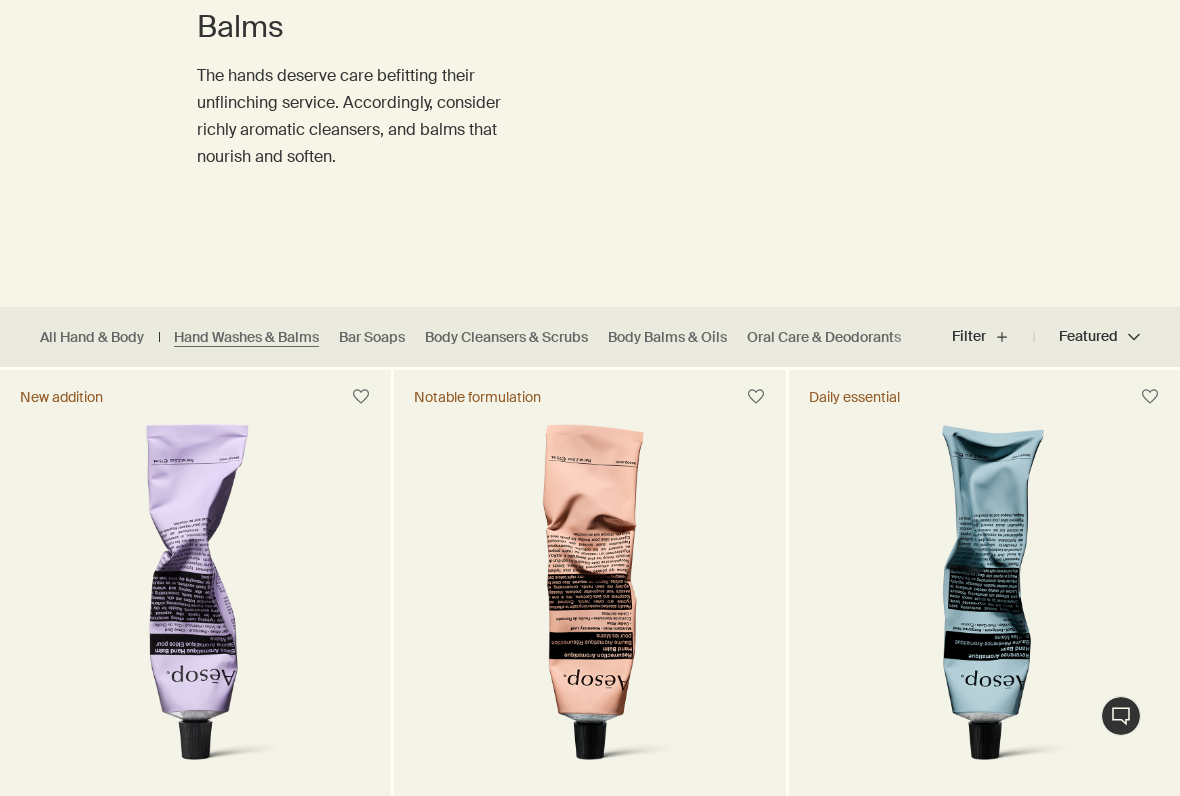 click on "Body Cleansers & Scrubs" at bounding box center [506, 337] 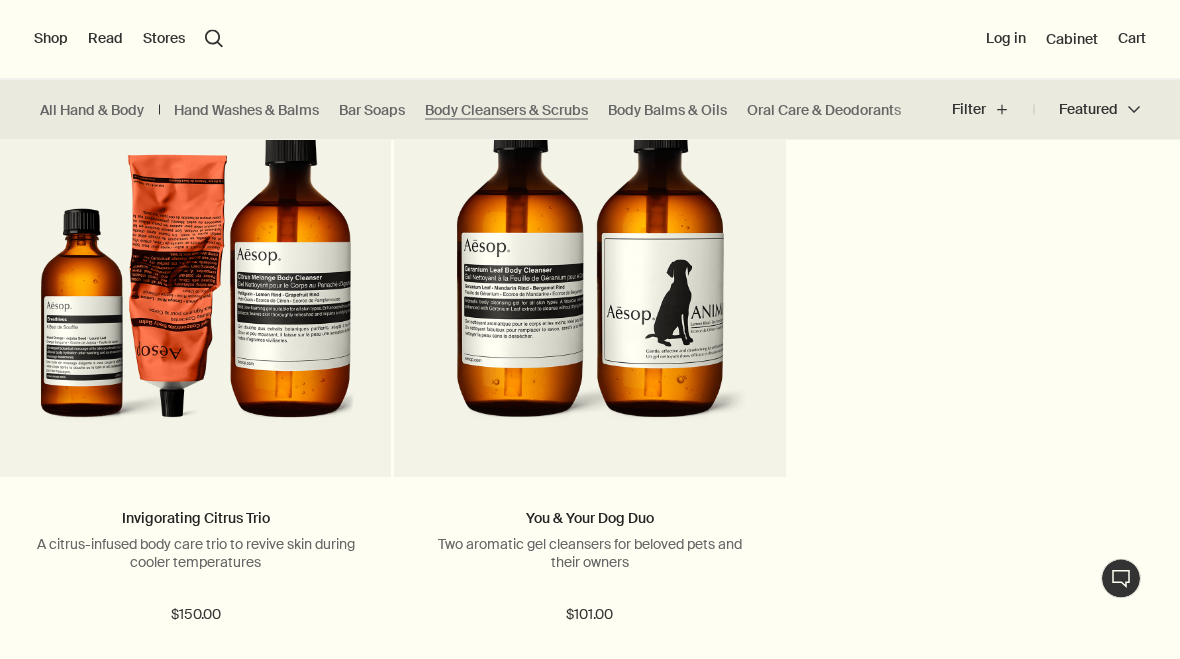 scroll, scrollTop: 4138, scrollLeft: 0, axis: vertical 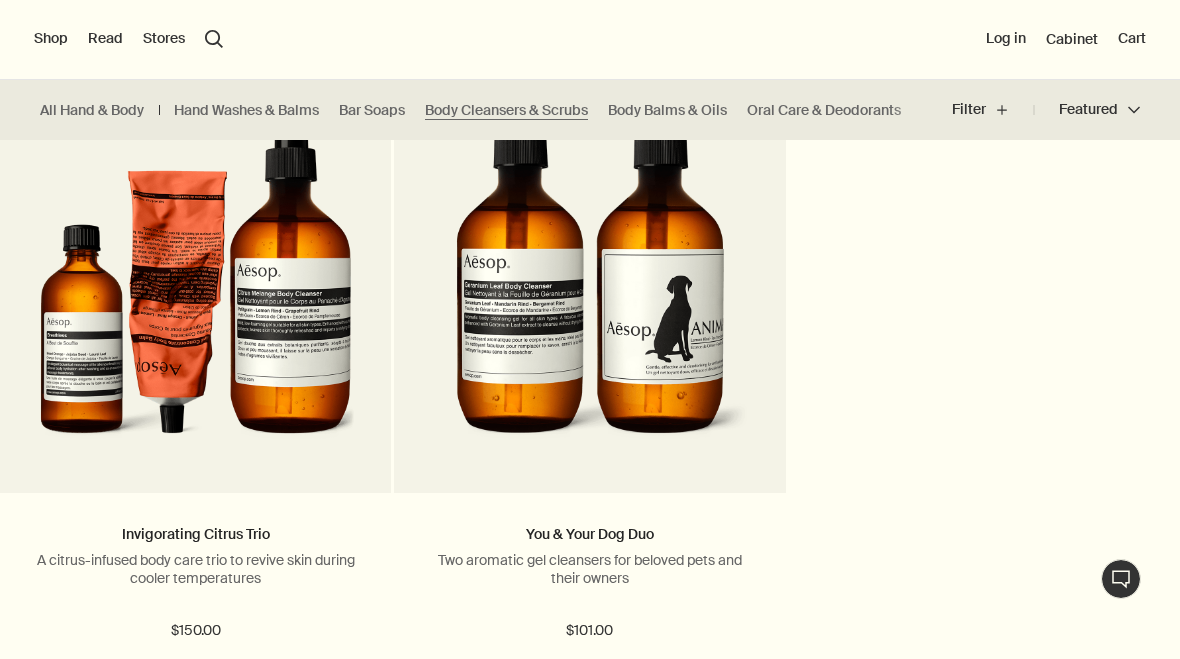 click on "Invigorating Citrus Trio" at bounding box center (196, 534) 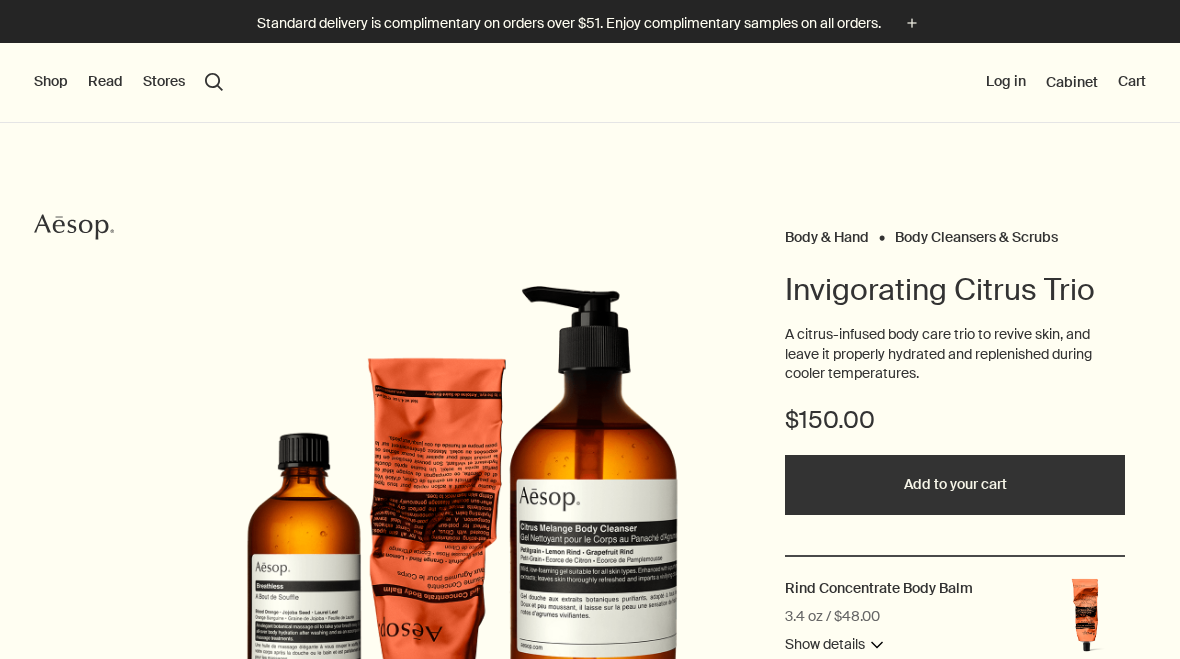 scroll, scrollTop: 0, scrollLeft: 0, axis: both 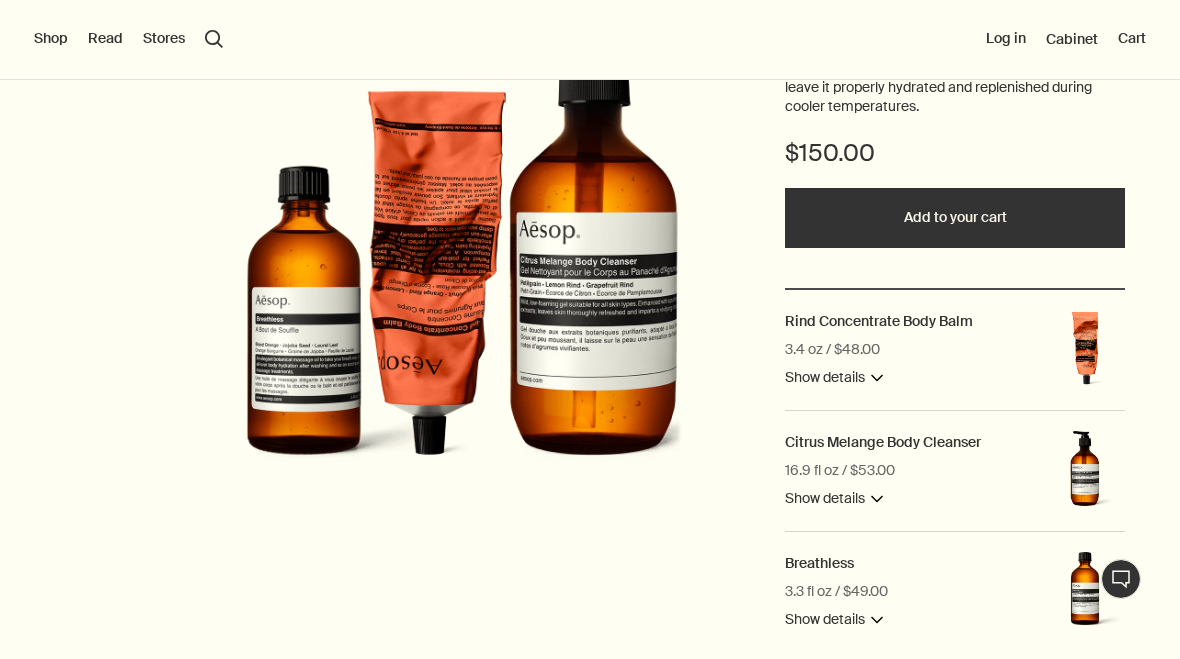 click on "Overview A botanically based hydrating oil enhanced with Vitamin E and a nourishing blend of nut oils to soften and smooth dry skin. Ingredients Blood Orange, Jojoba Seed, Laurel Leaf Learn more rightArrow" at bounding box center (955, 636) 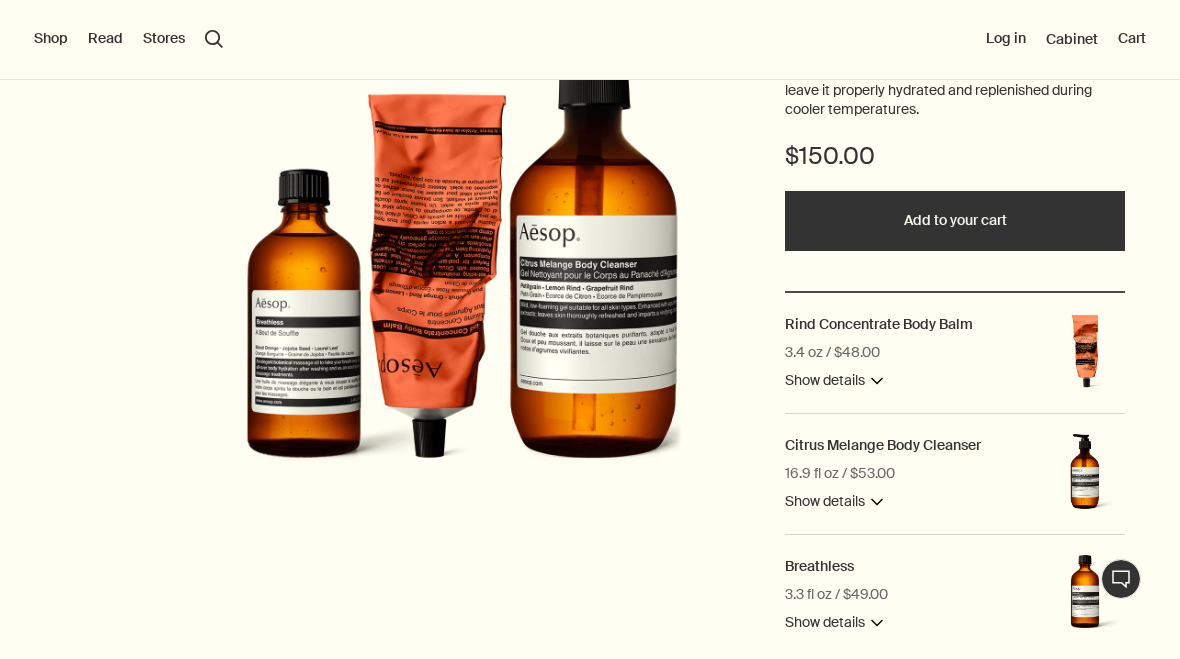 scroll, scrollTop: 275, scrollLeft: 0, axis: vertical 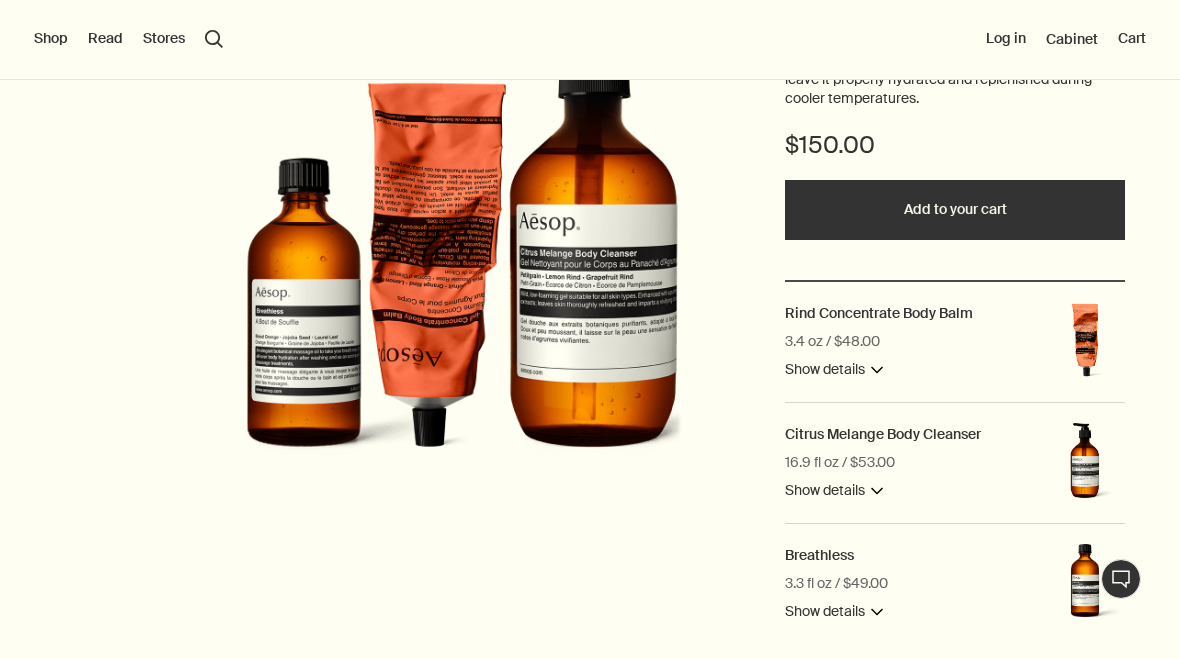 click on "Show details downArrow" at bounding box center [834, 491] 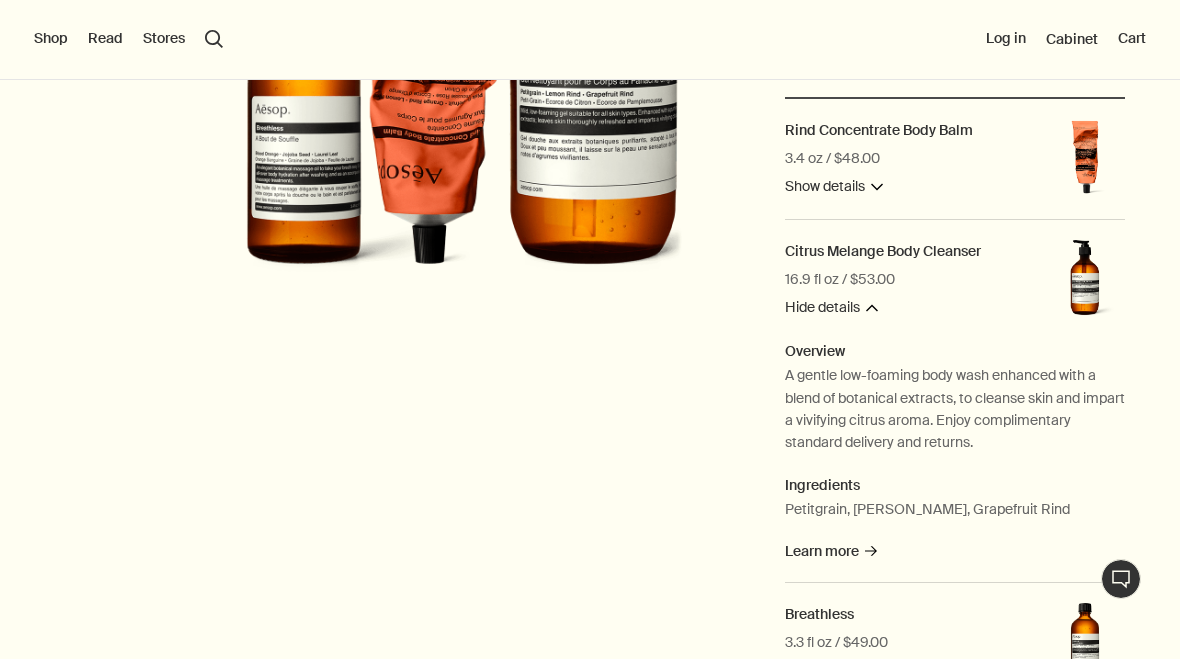 scroll, scrollTop: 446, scrollLeft: 0, axis: vertical 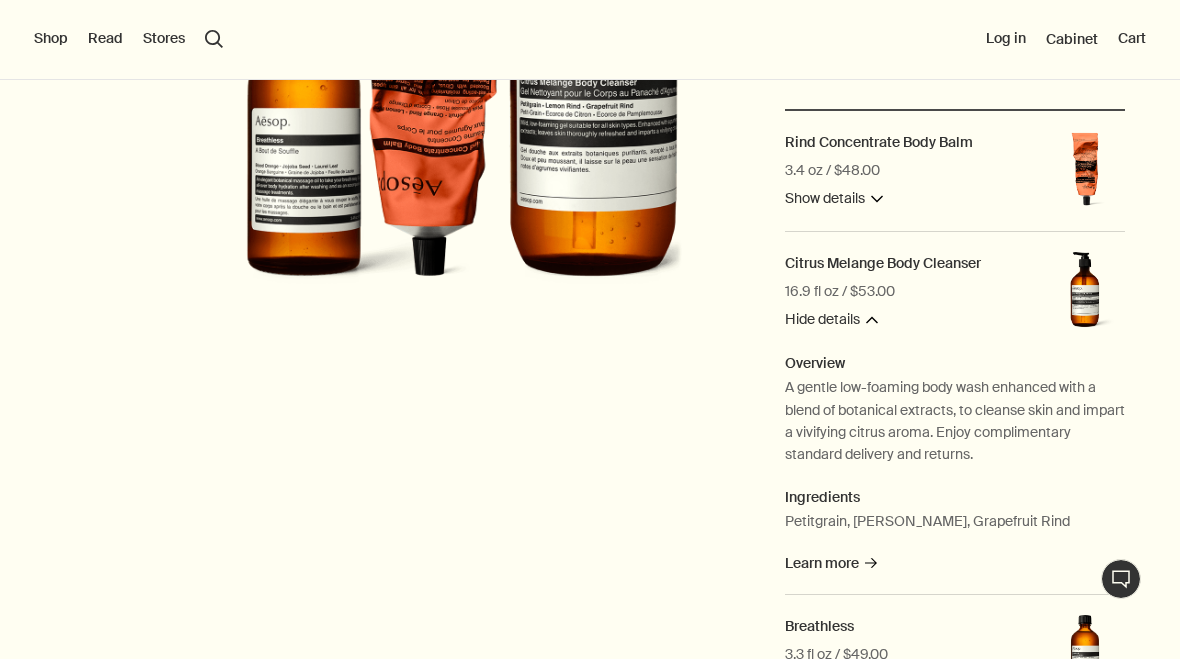 click on "Hide details downArrow" at bounding box center (831, 320) 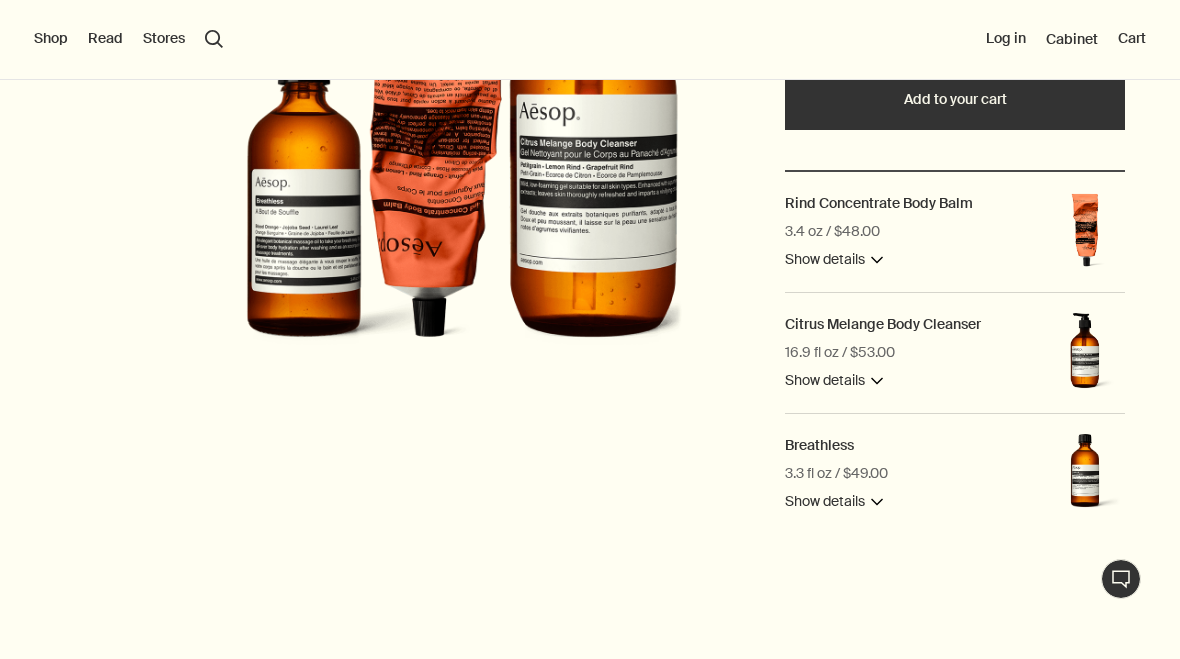 scroll, scrollTop: 381, scrollLeft: 0, axis: vertical 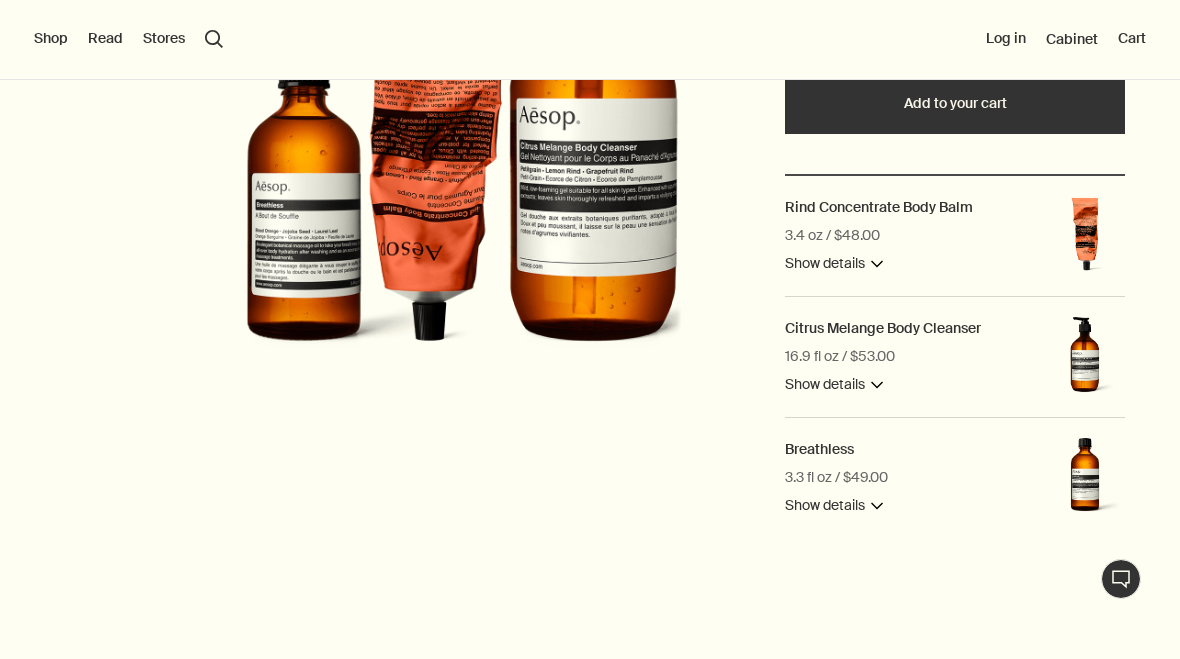 click on "Show details downArrow" at bounding box center [834, 264] 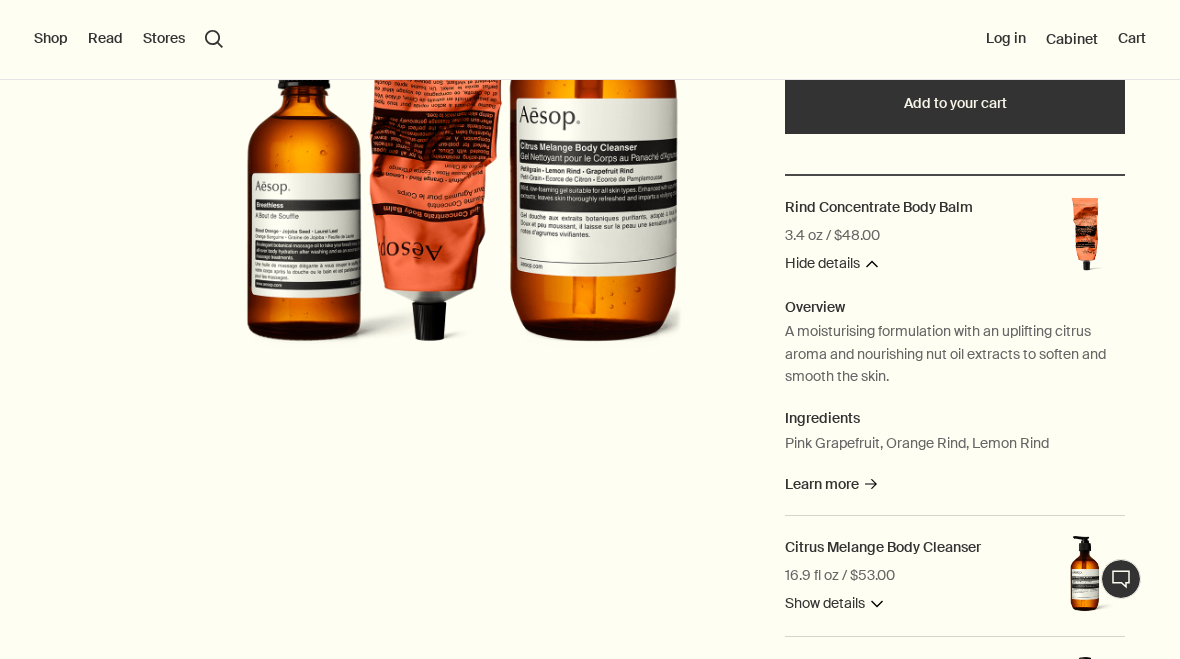click on "Overview" at bounding box center (955, 307) 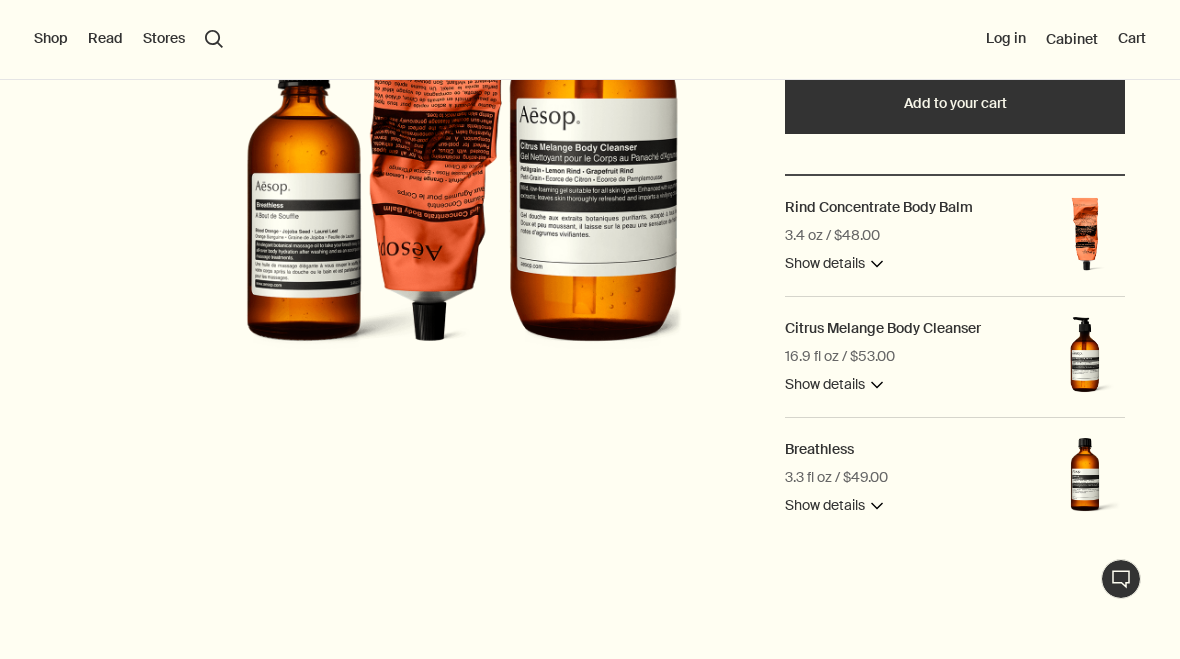 click on "Show details downArrow" at bounding box center [834, 506] 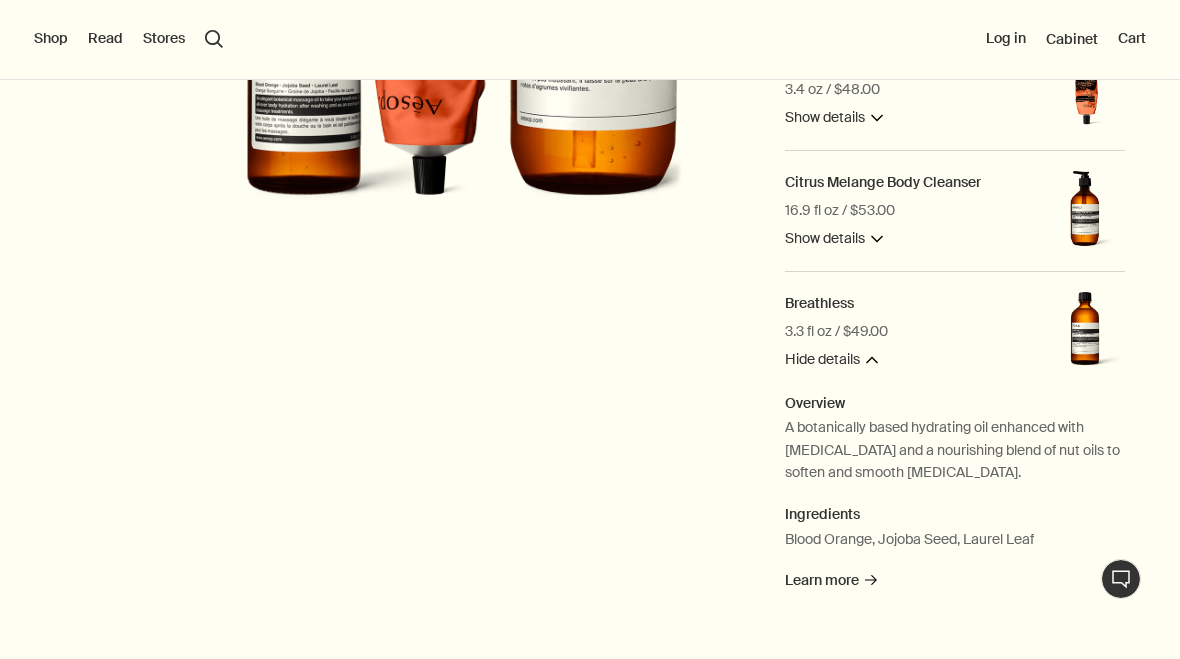 scroll, scrollTop: 528, scrollLeft: 0, axis: vertical 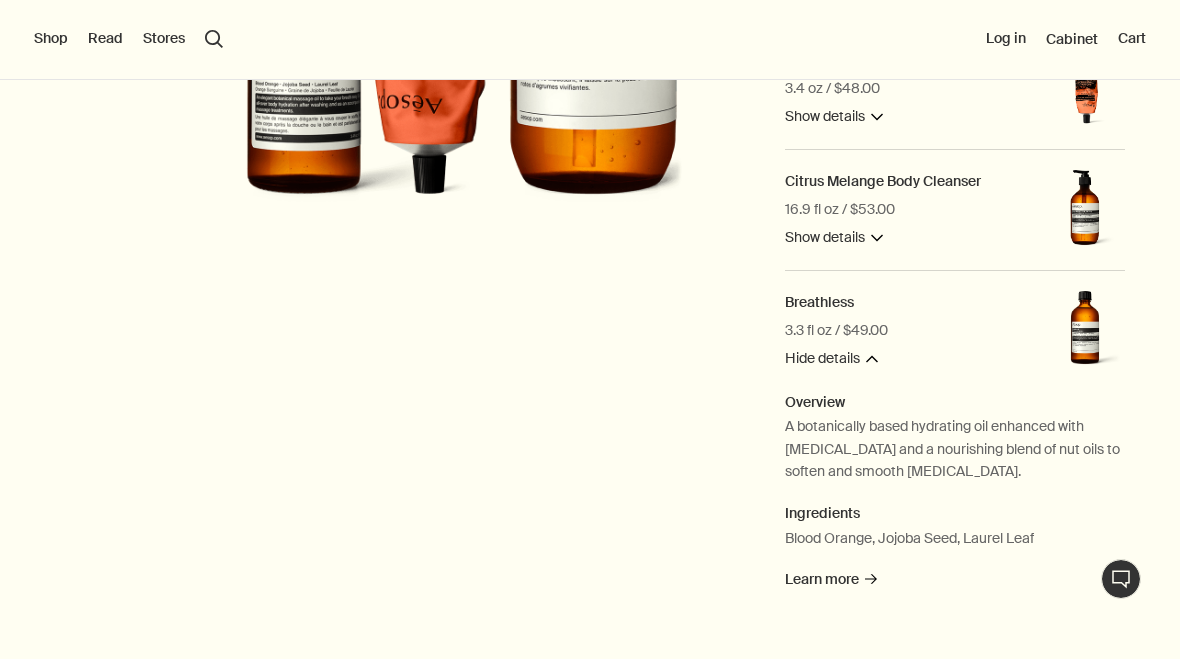 click on "Learn more rightArrow" at bounding box center (831, 579) 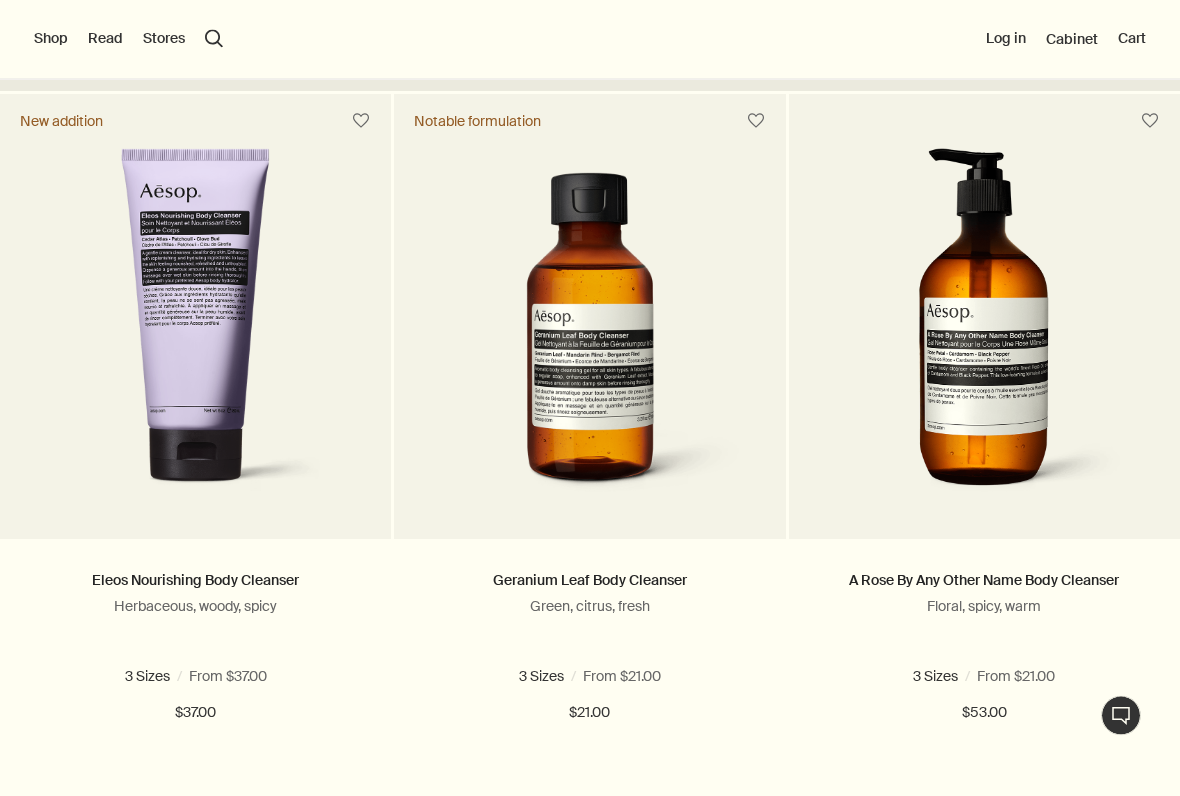 scroll, scrollTop: 539, scrollLeft: 0, axis: vertical 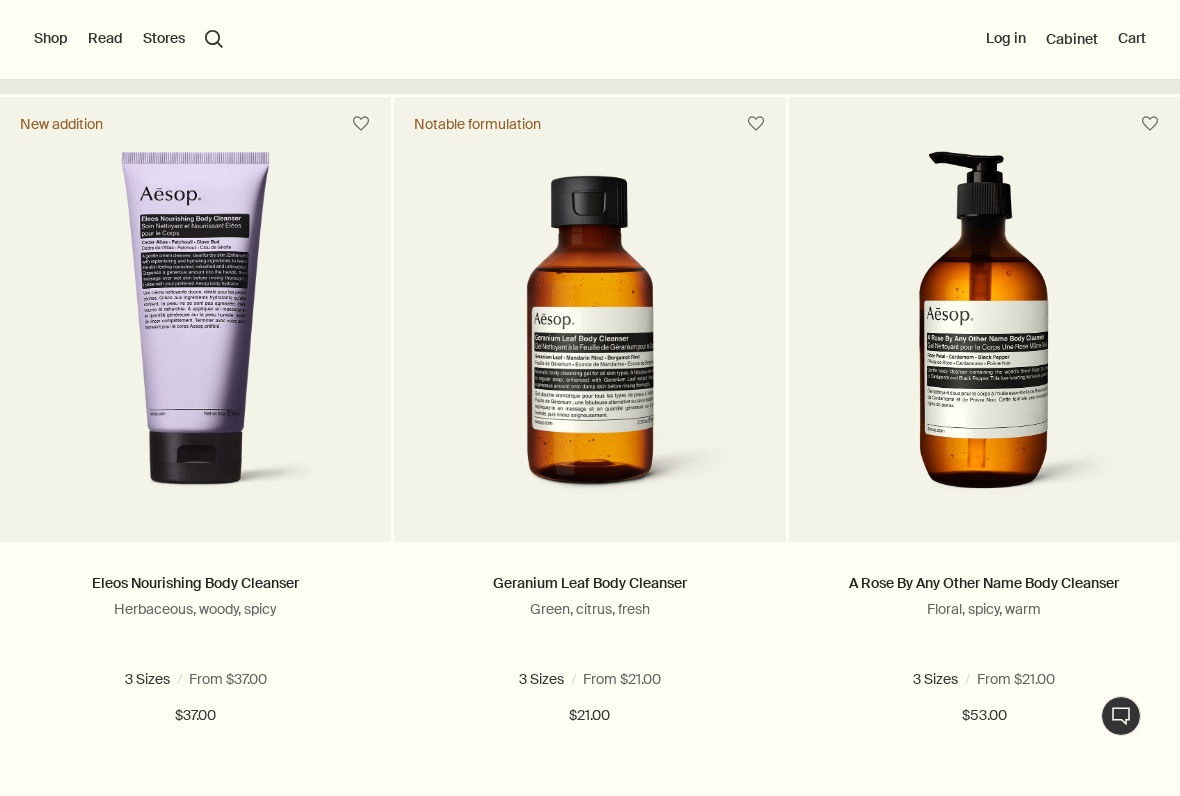 click at bounding box center [196, 331] 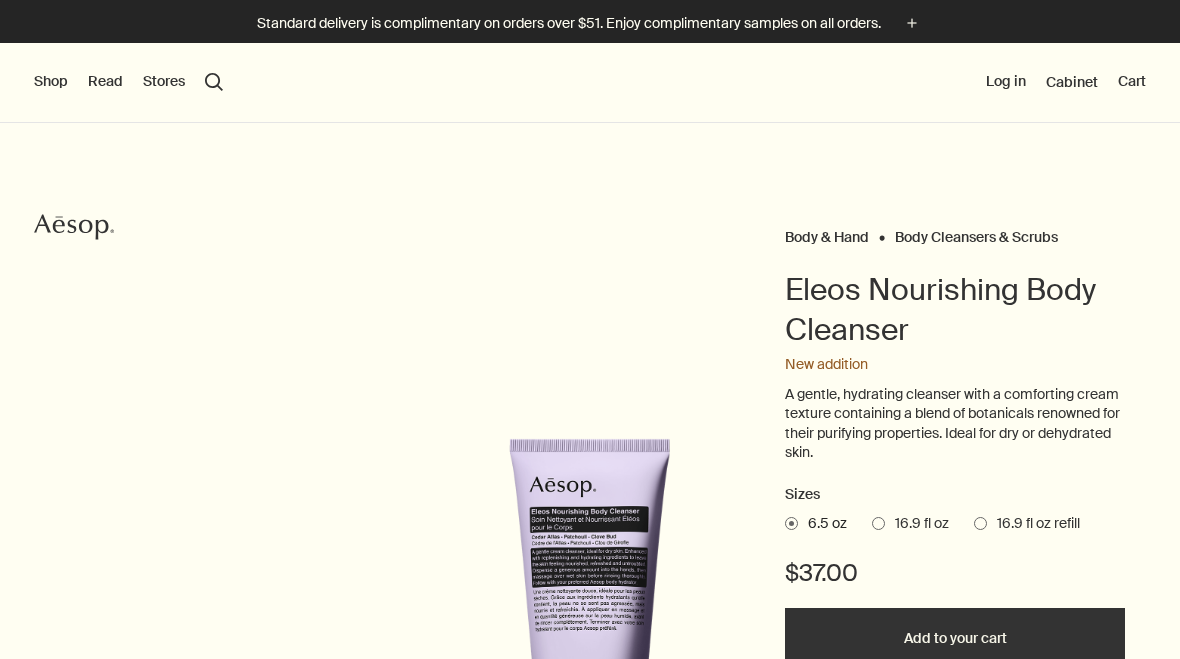 scroll, scrollTop: 0, scrollLeft: 0, axis: both 